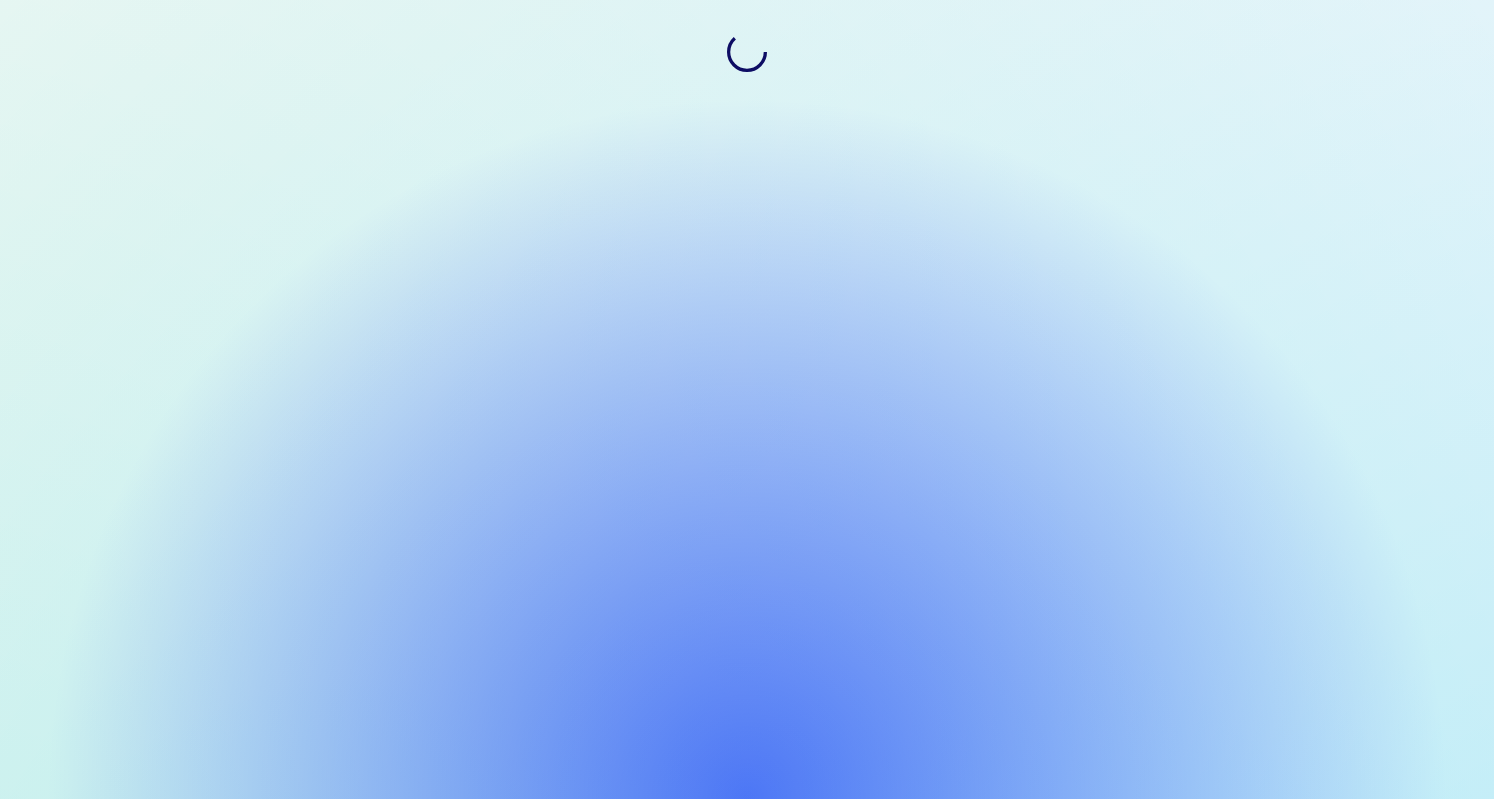 scroll, scrollTop: 0, scrollLeft: 0, axis: both 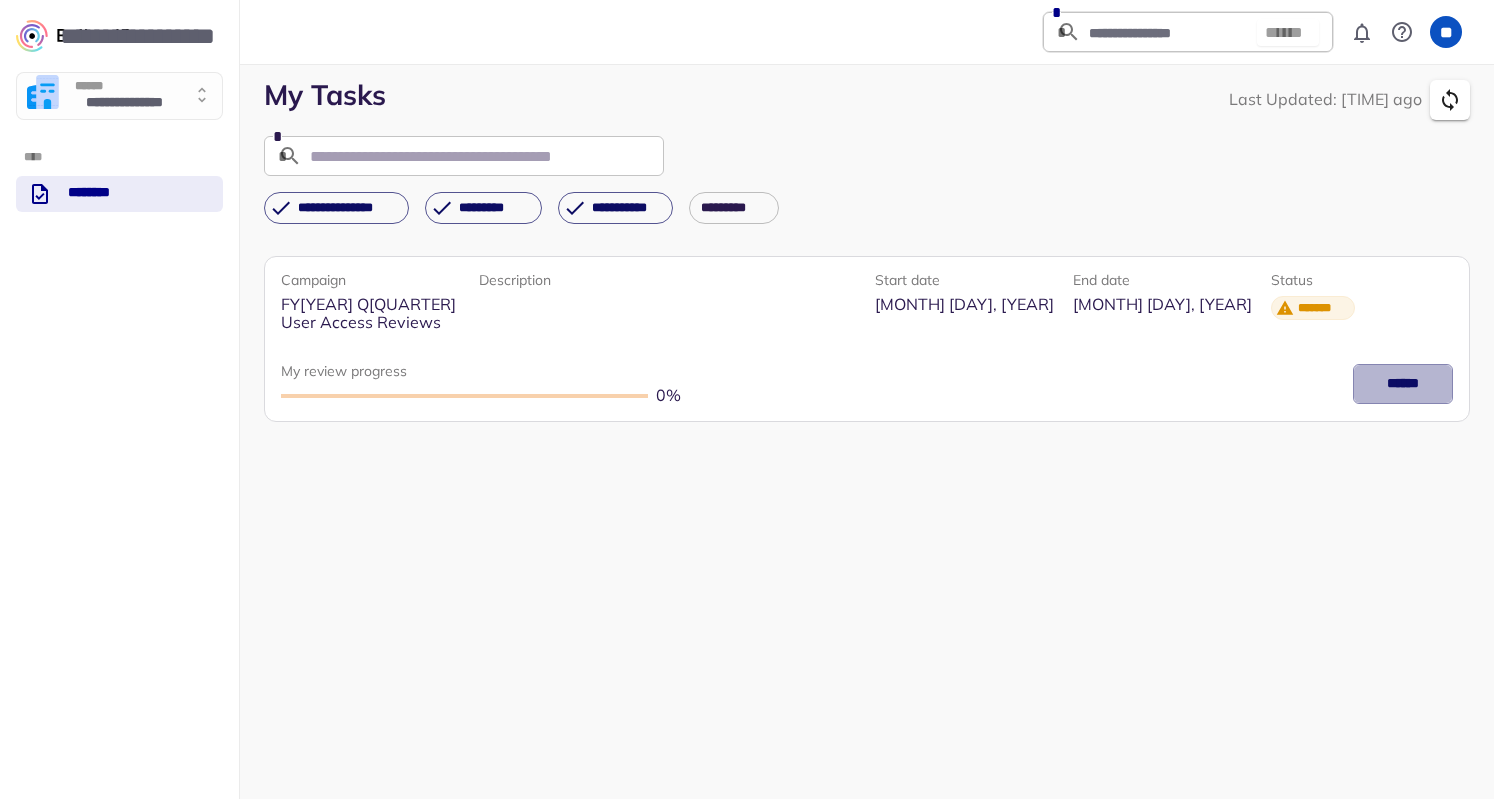 click on "******" at bounding box center (1403, 384) 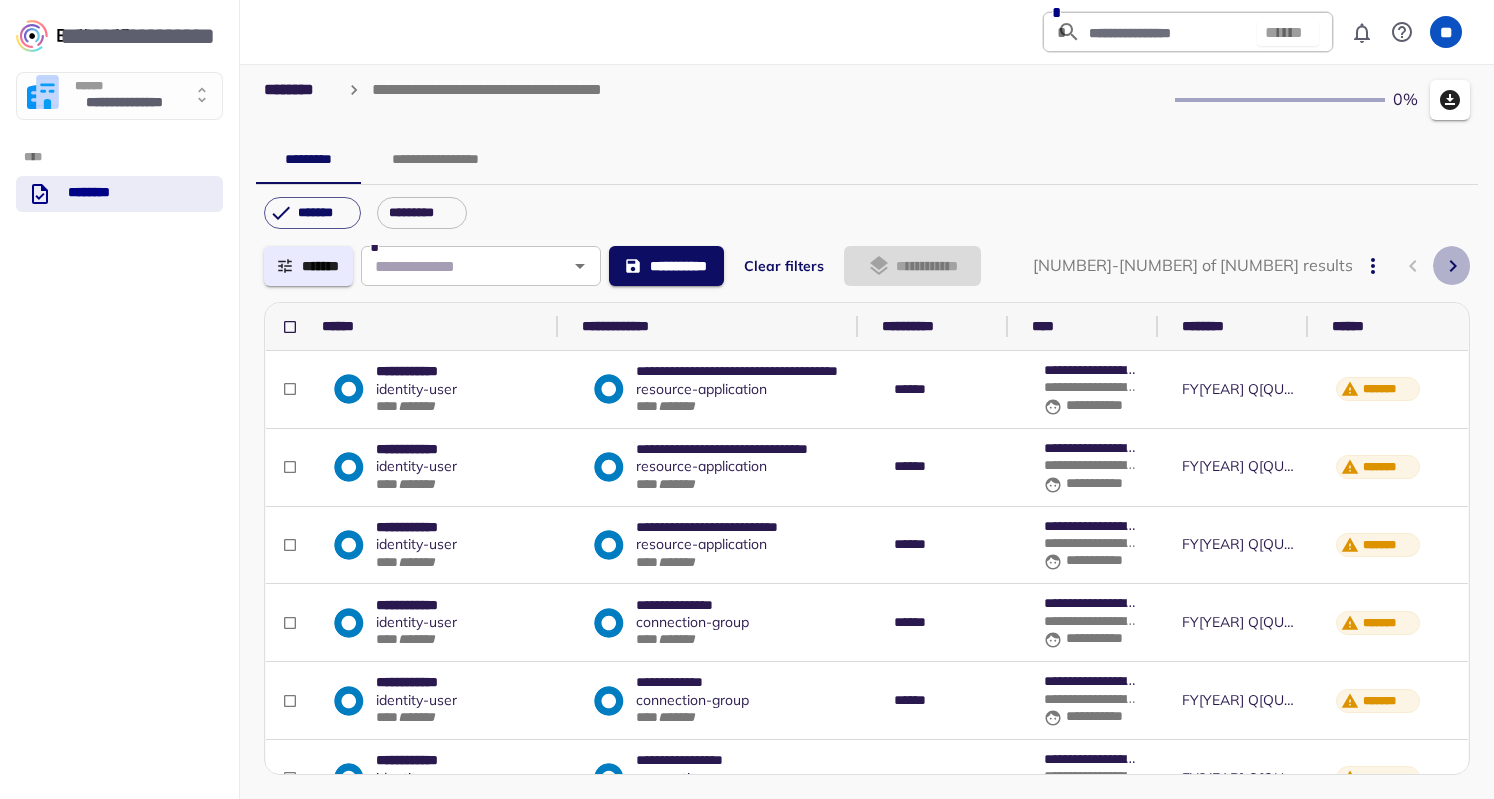 click at bounding box center (1453, 266) 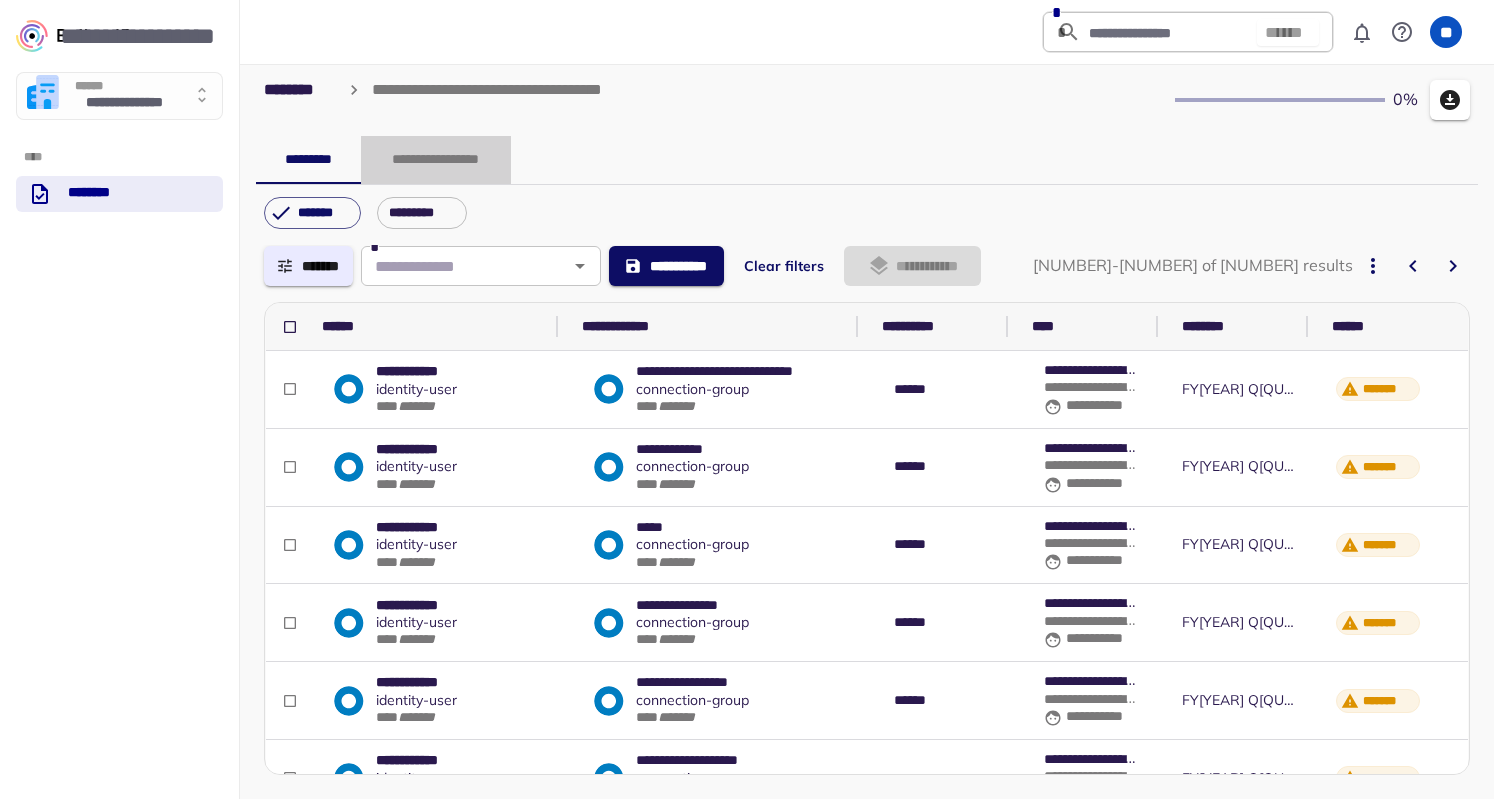 click on "**********" at bounding box center (436, 160) 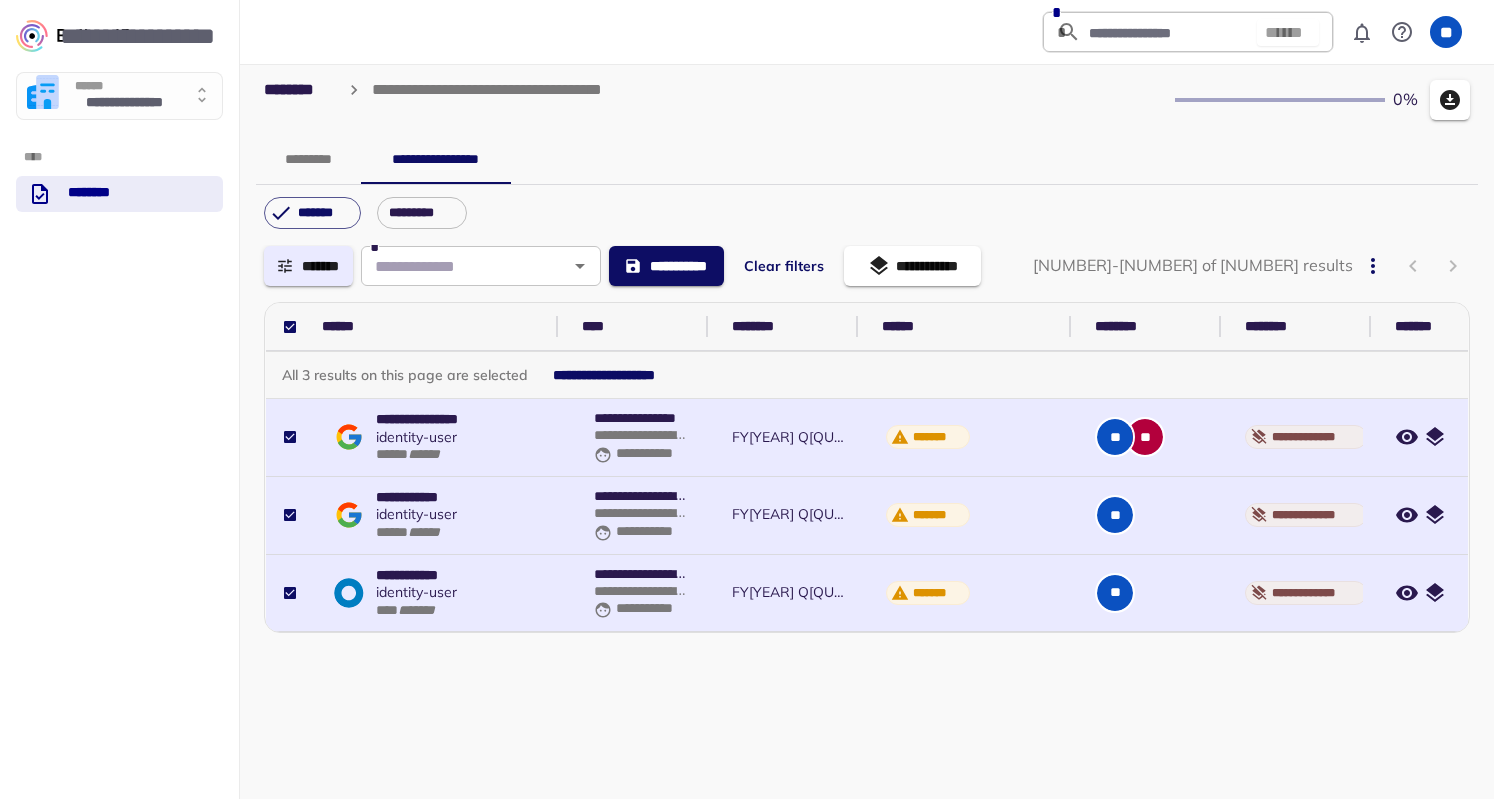 click on "**********" at bounding box center [912, 266] 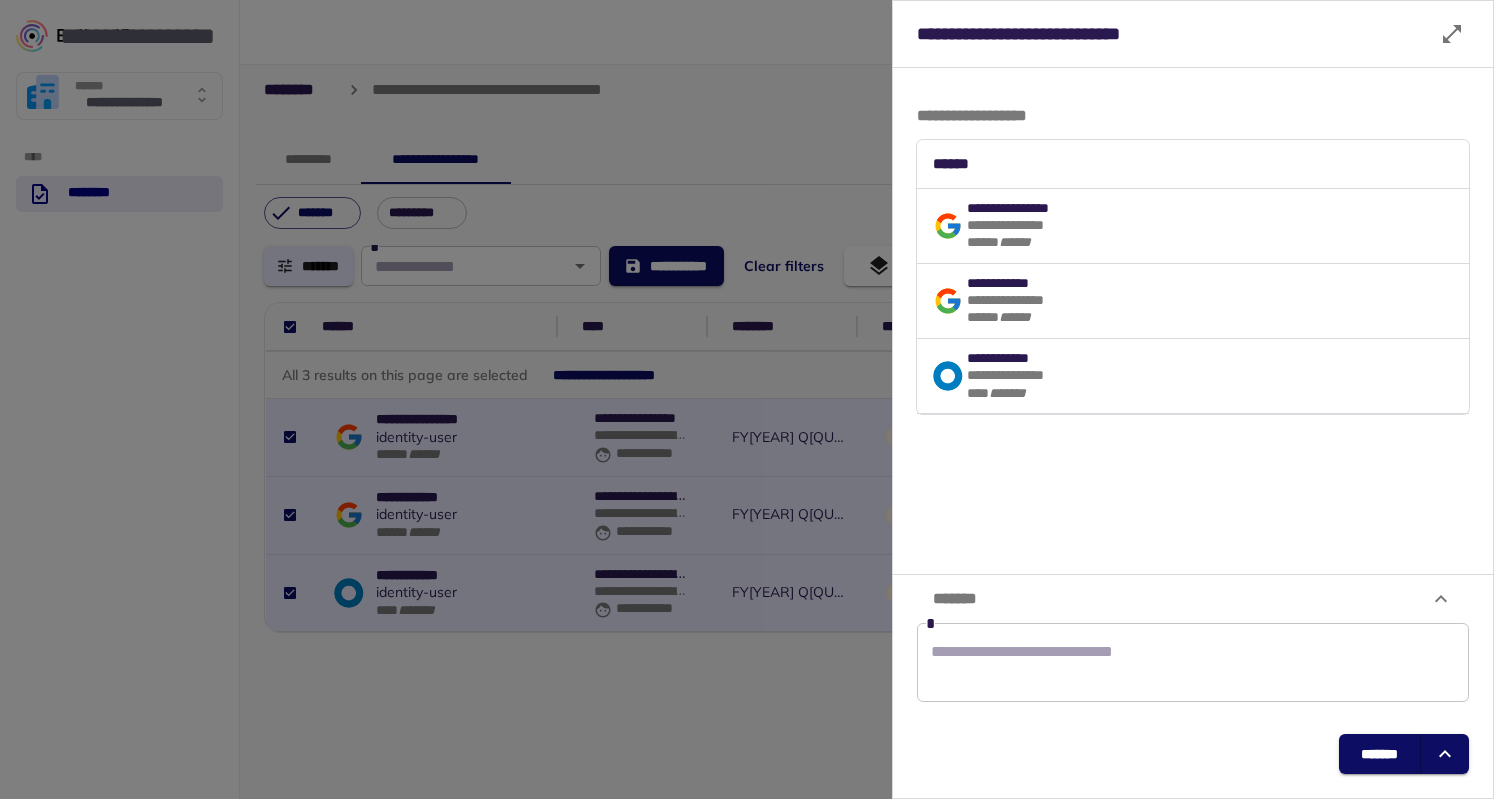 click at bounding box center (1445, 754) 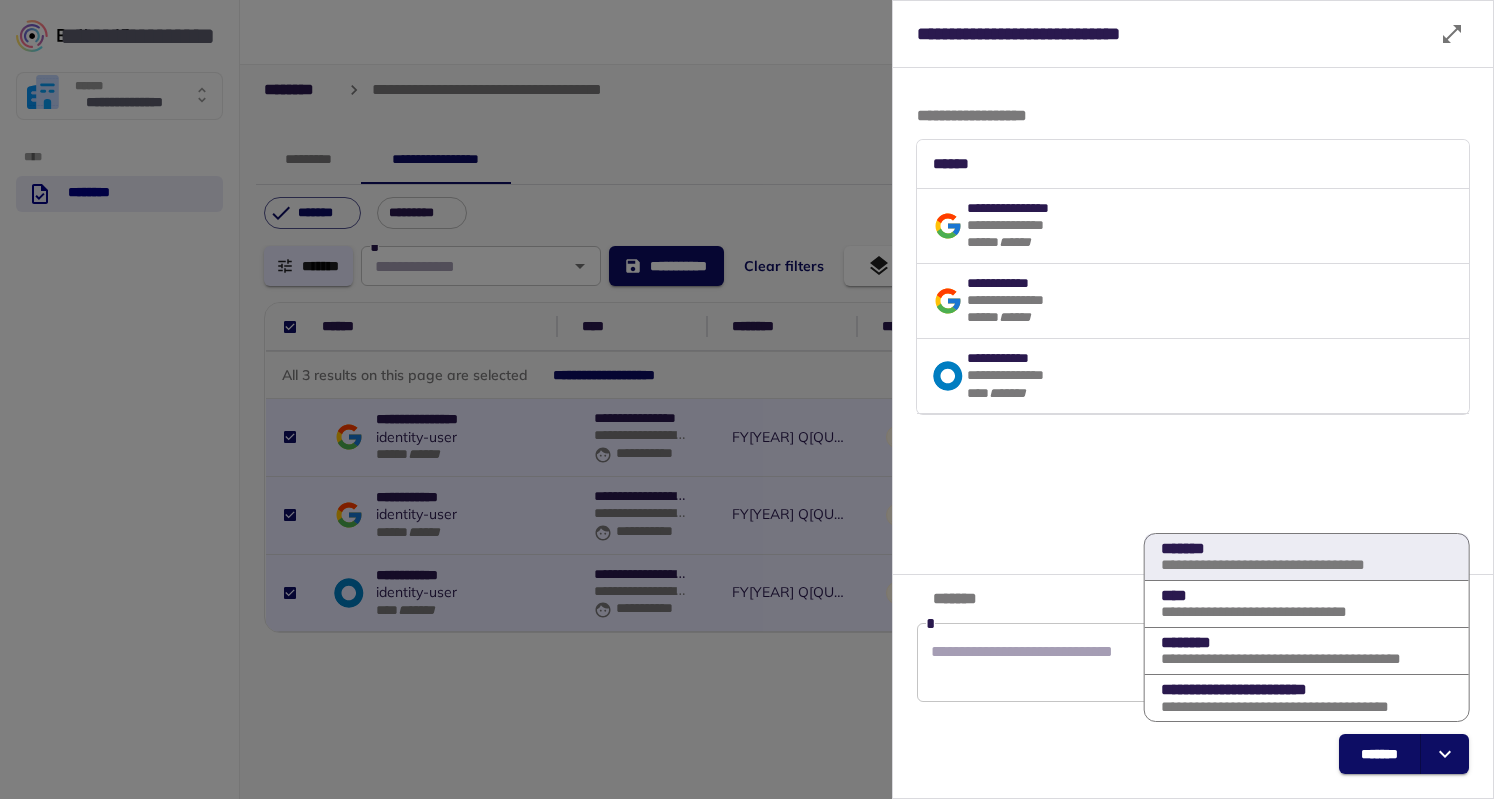 click on "*******" at bounding box center [1193, 754] 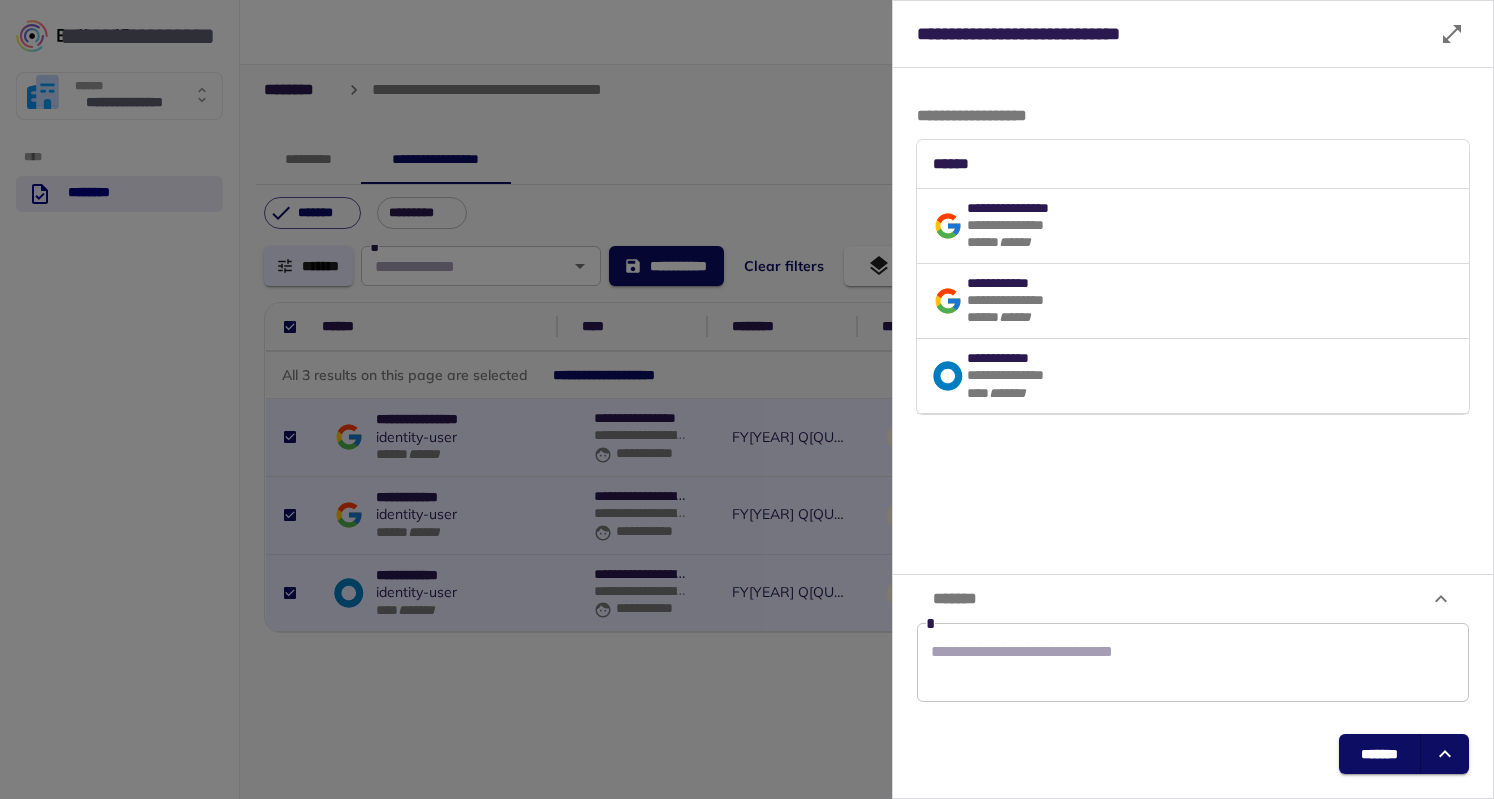 click on "* *" at bounding box center [1193, 662] 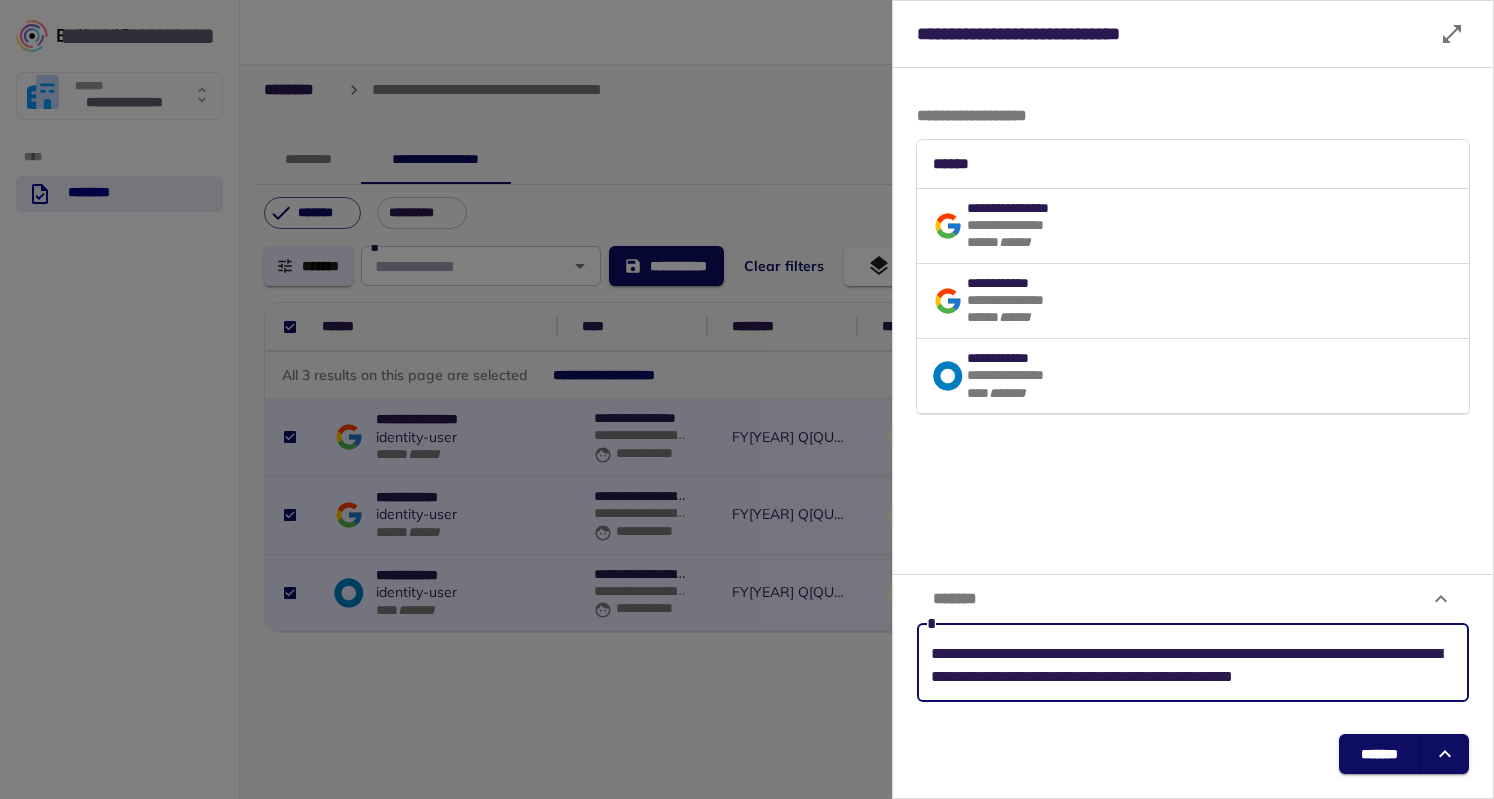 scroll, scrollTop: 114, scrollLeft: 0, axis: vertical 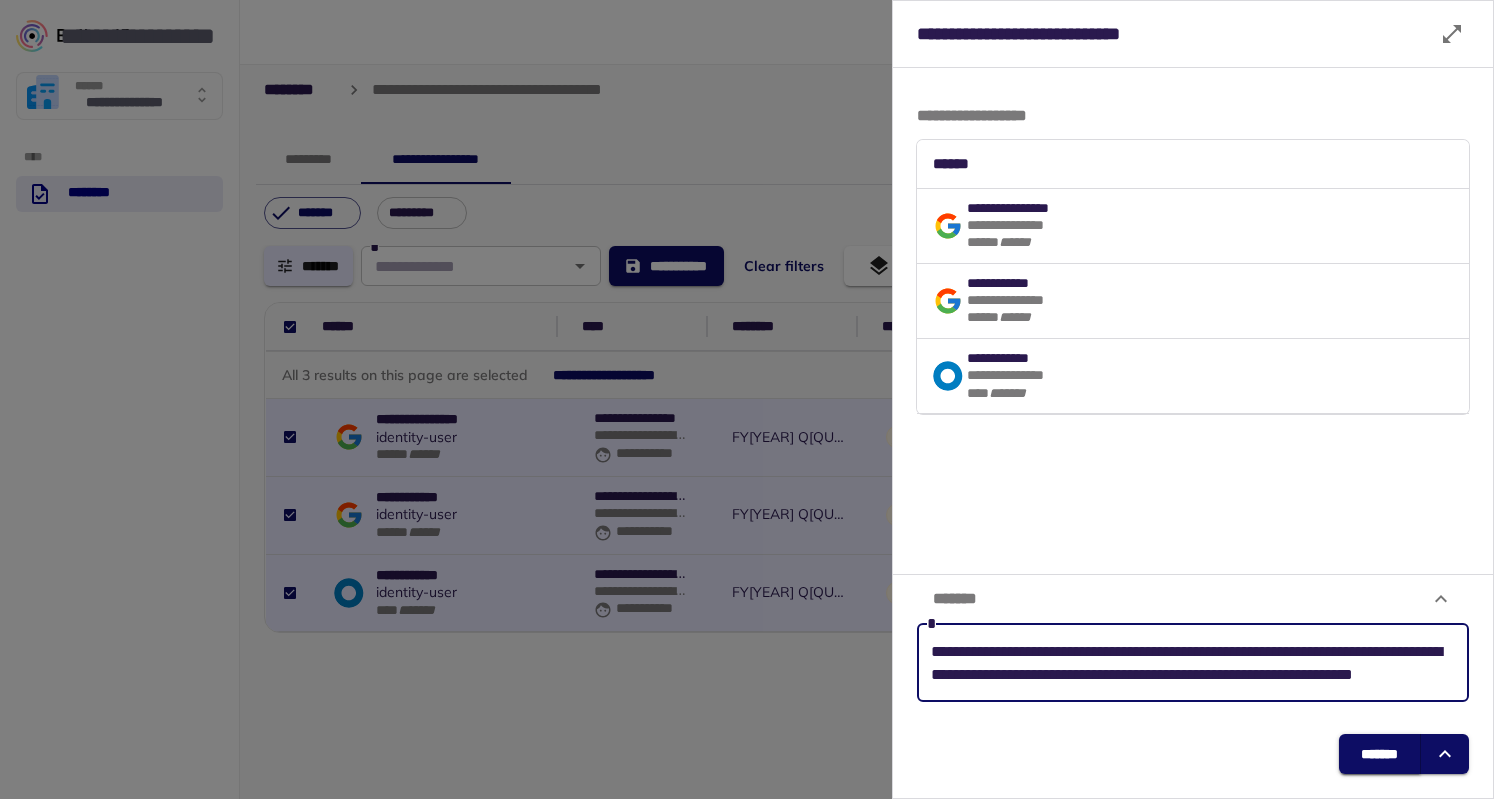 type on "**********" 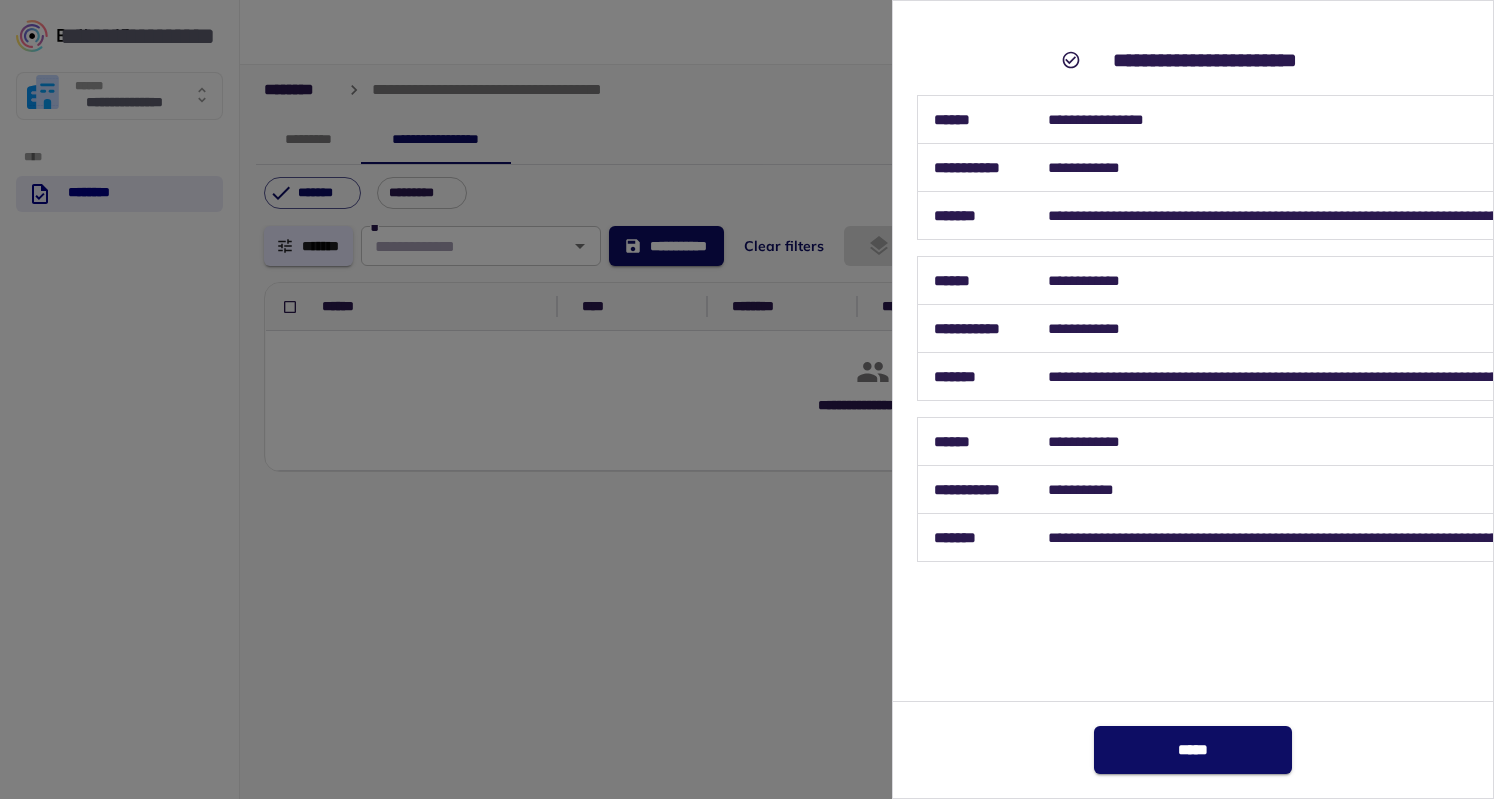 click on "*****" at bounding box center (1193, 750) 